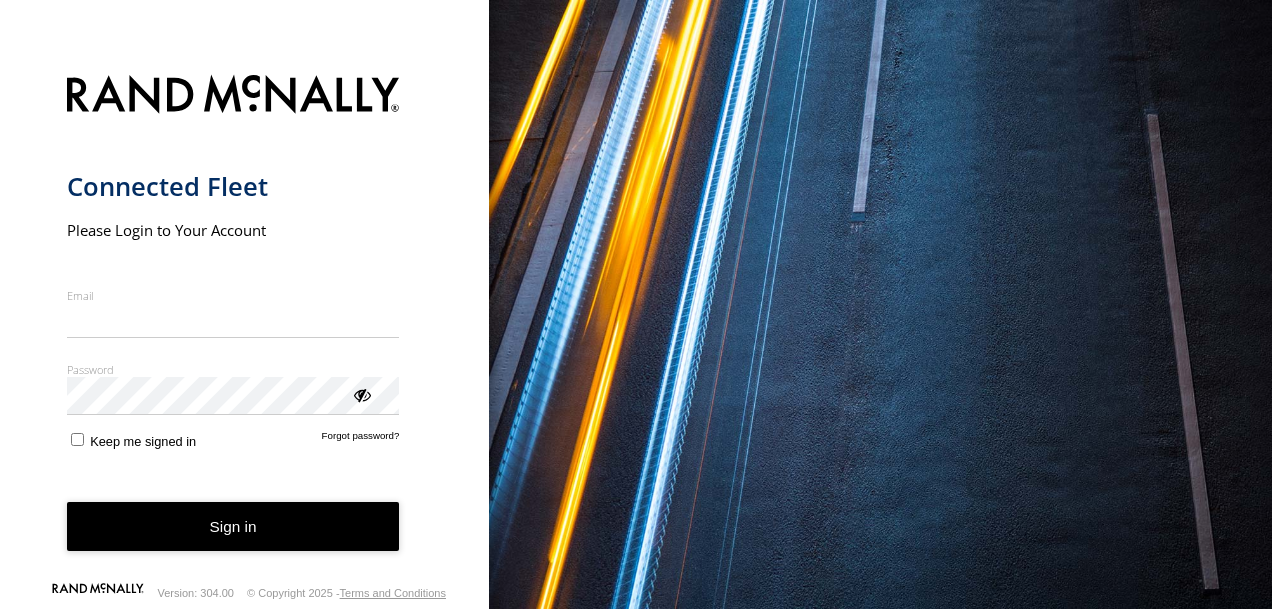 scroll, scrollTop: 0, scrollLeft: 0, axis: both 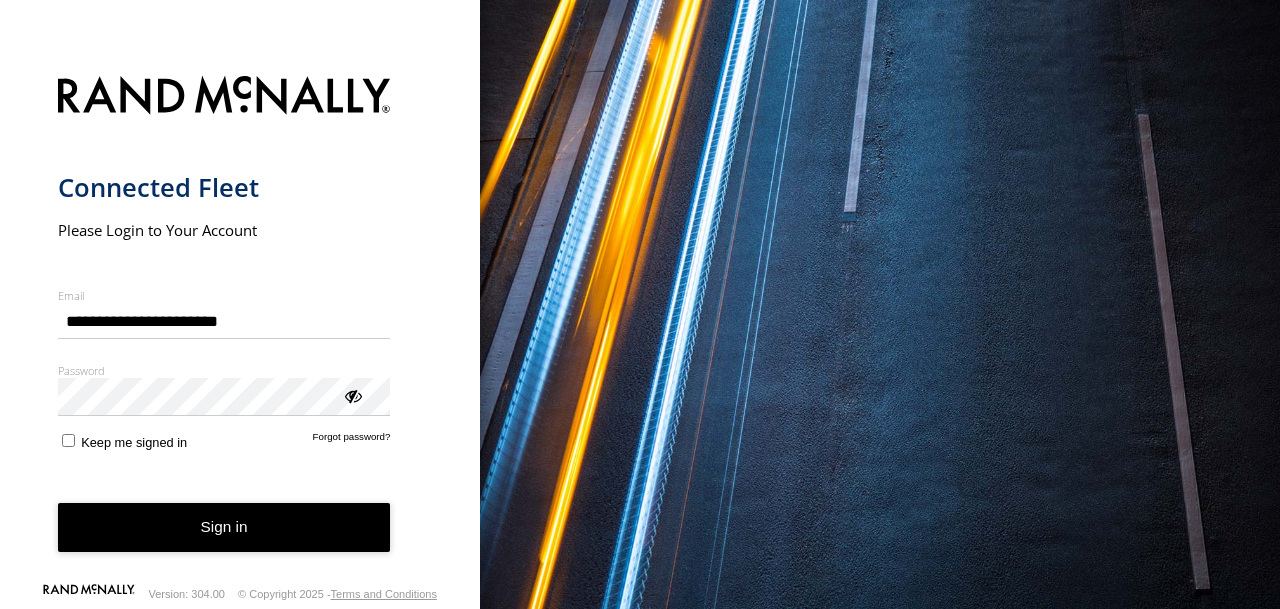 type on "**********" 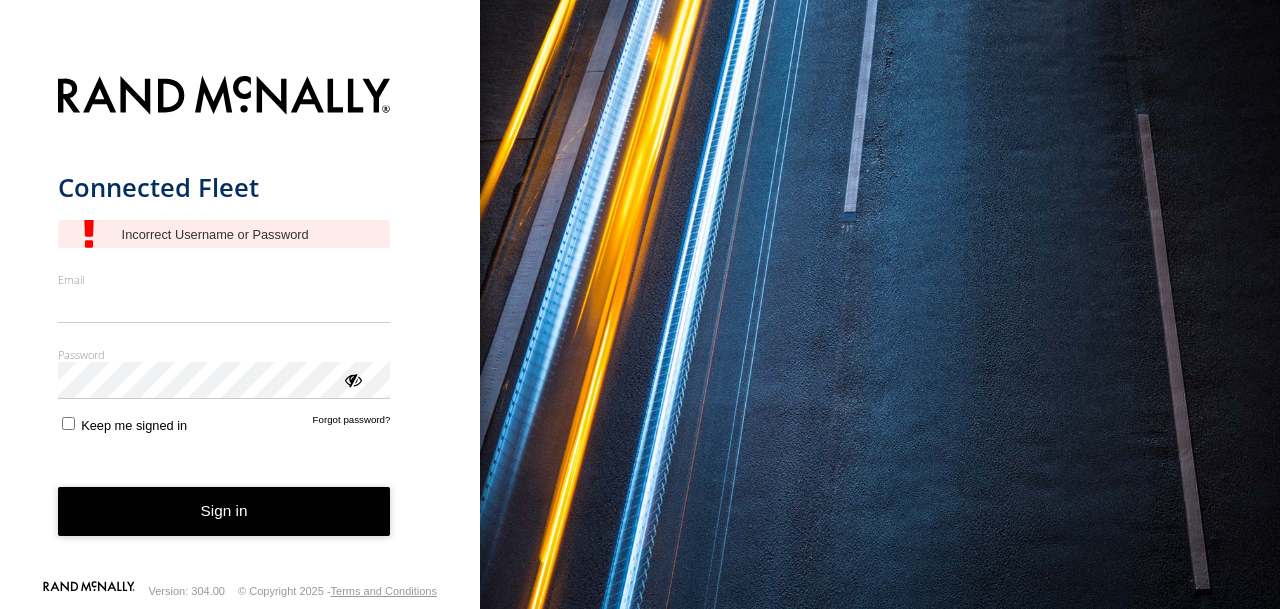 scroll, scrollTop: 0, scrollLeft: 0, axis: both 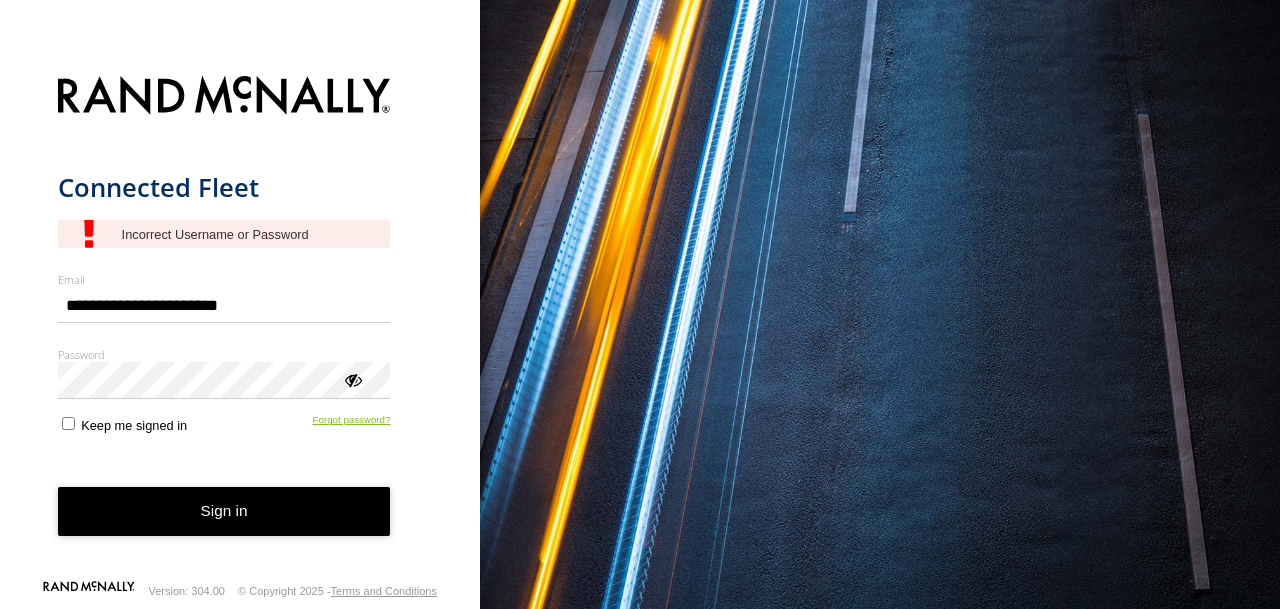 type on "**********" 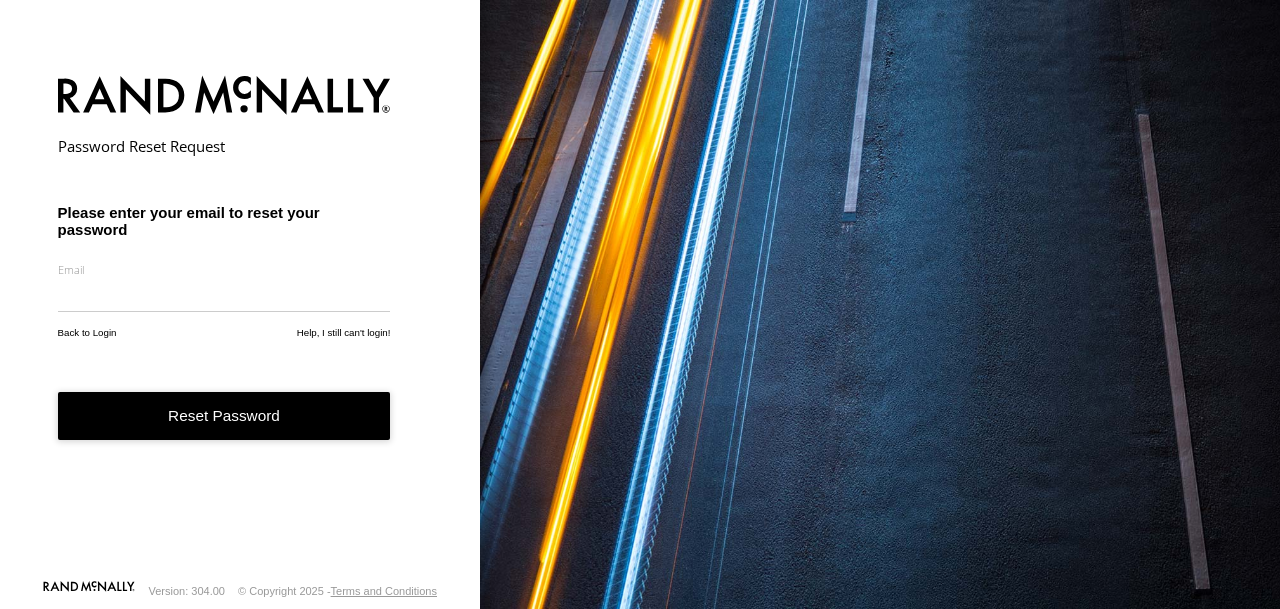 scroll, scrollTop: 0, scrollLeft: 0, axis: both 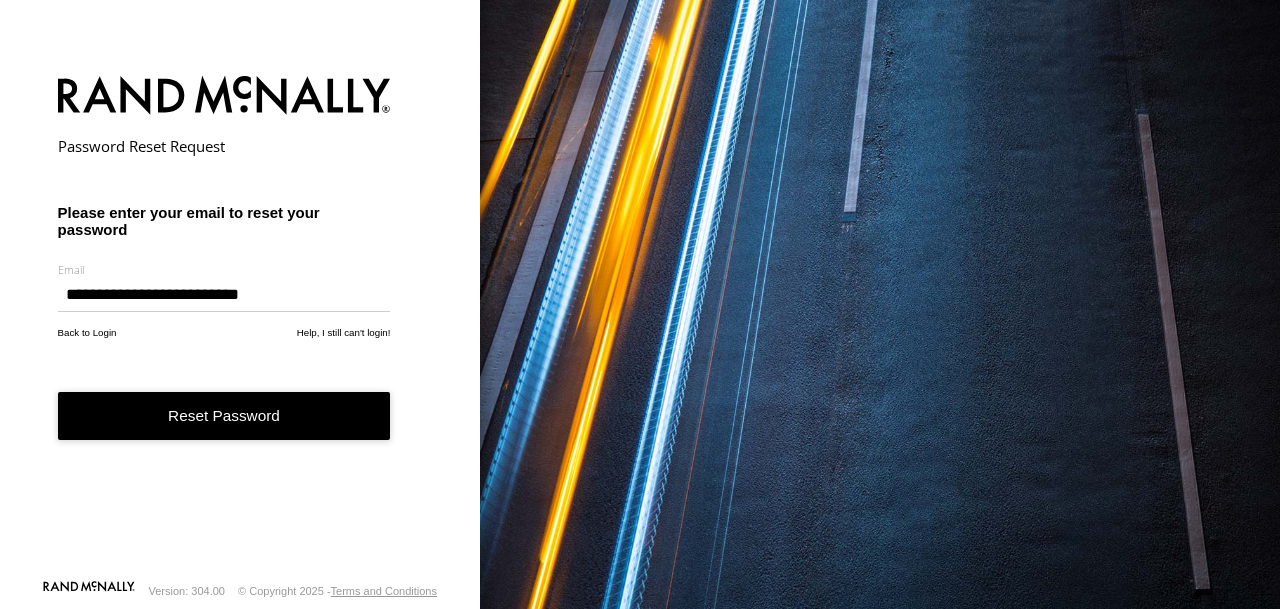 type on "**********" 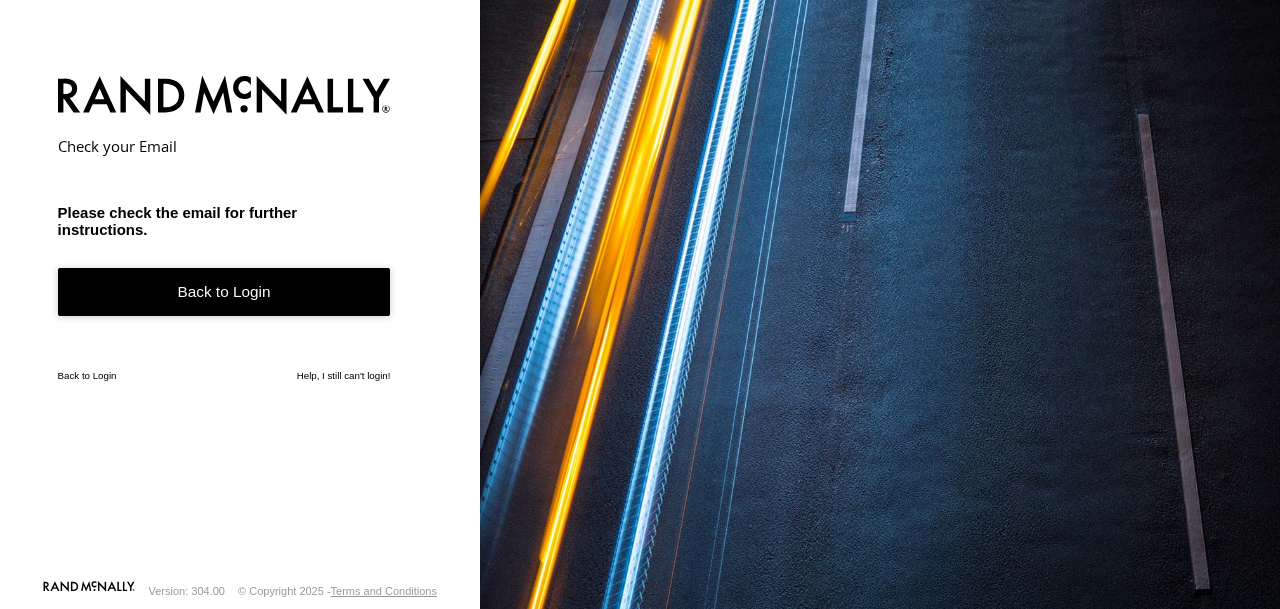 scroll, scrollTop: 0, scrollLeft: 0, axis: both 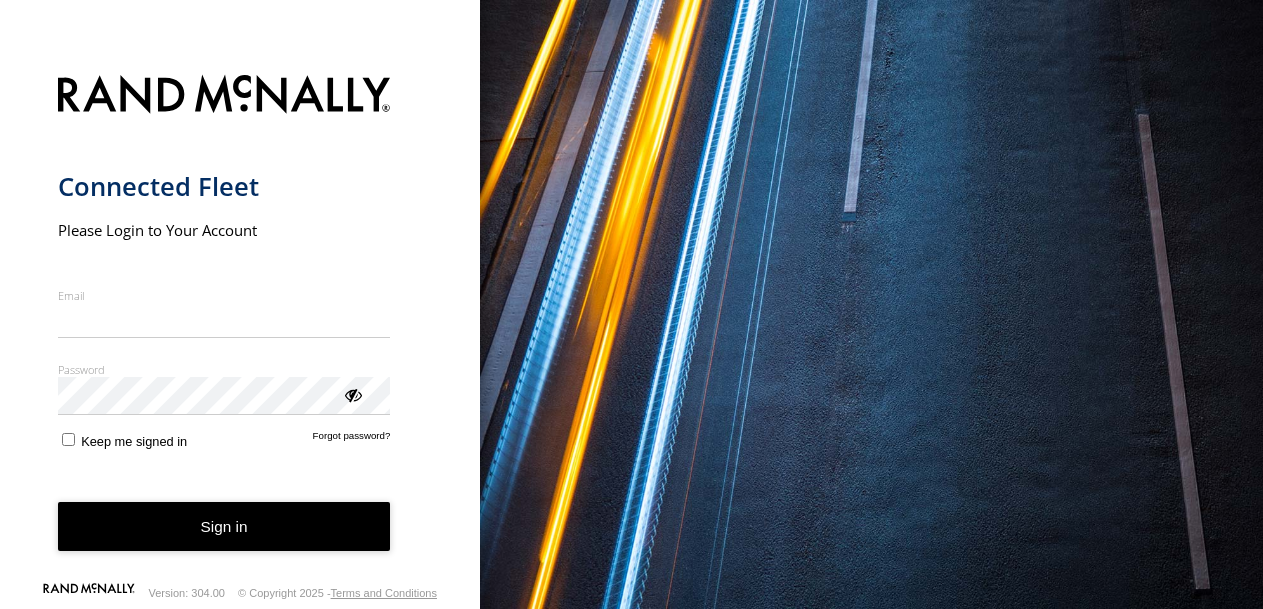 click on "Email" at bounding box center [224, 321] 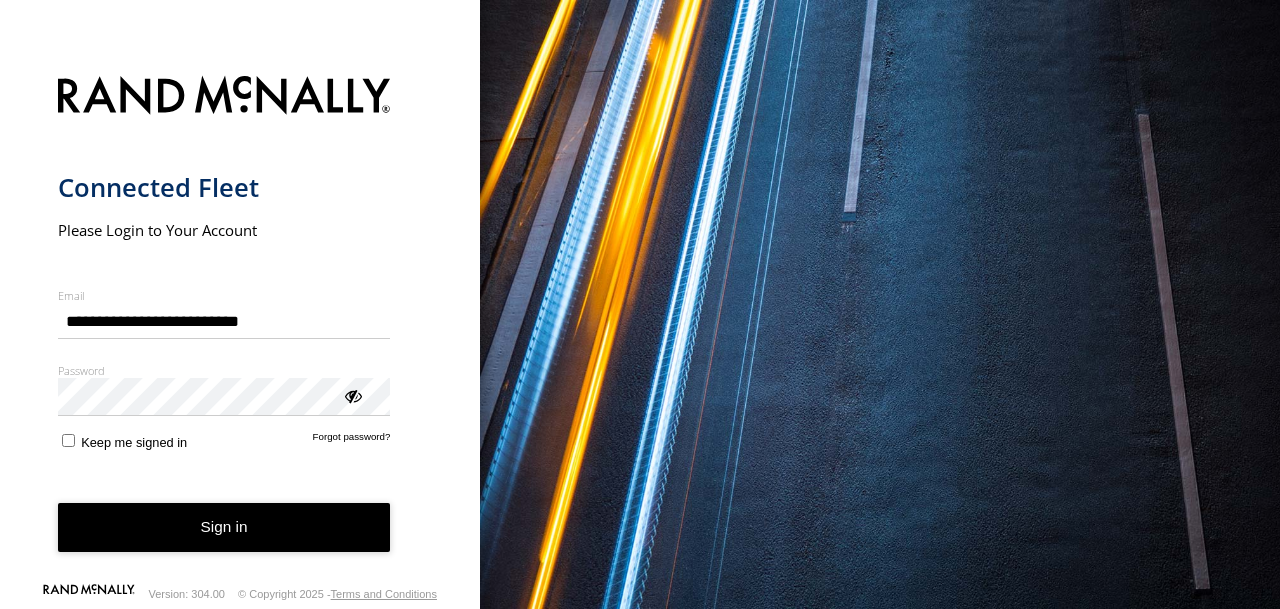 type on "**********" 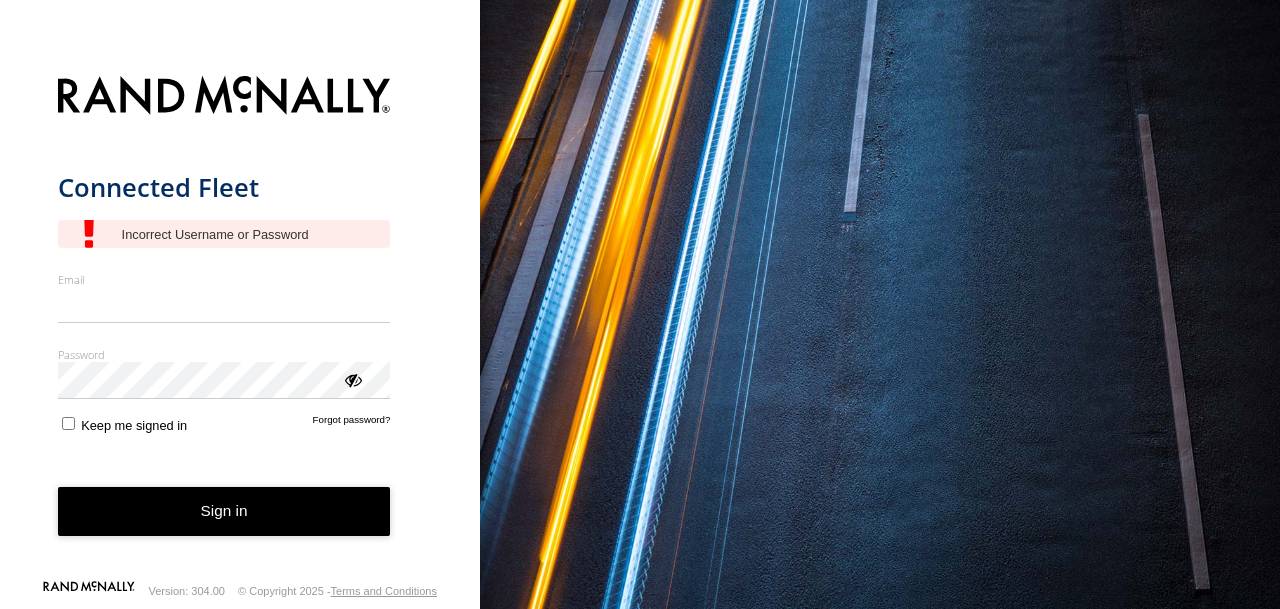 scroll, scrollTop: 0, scrollLeft: 0, axis: both 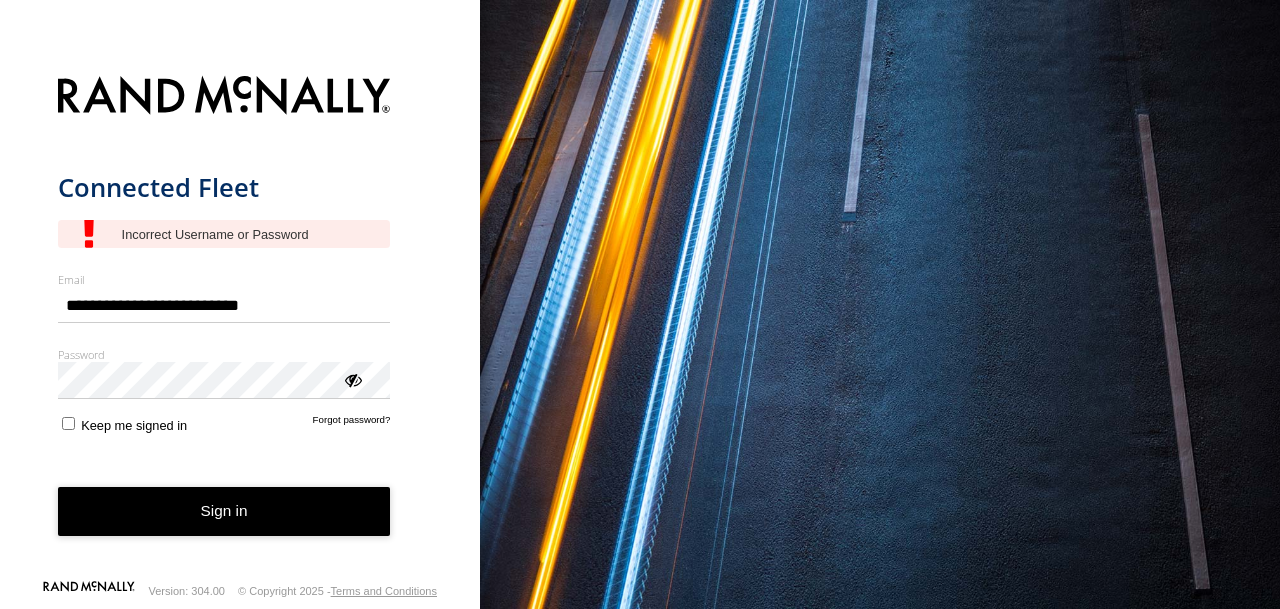 type on "**********" 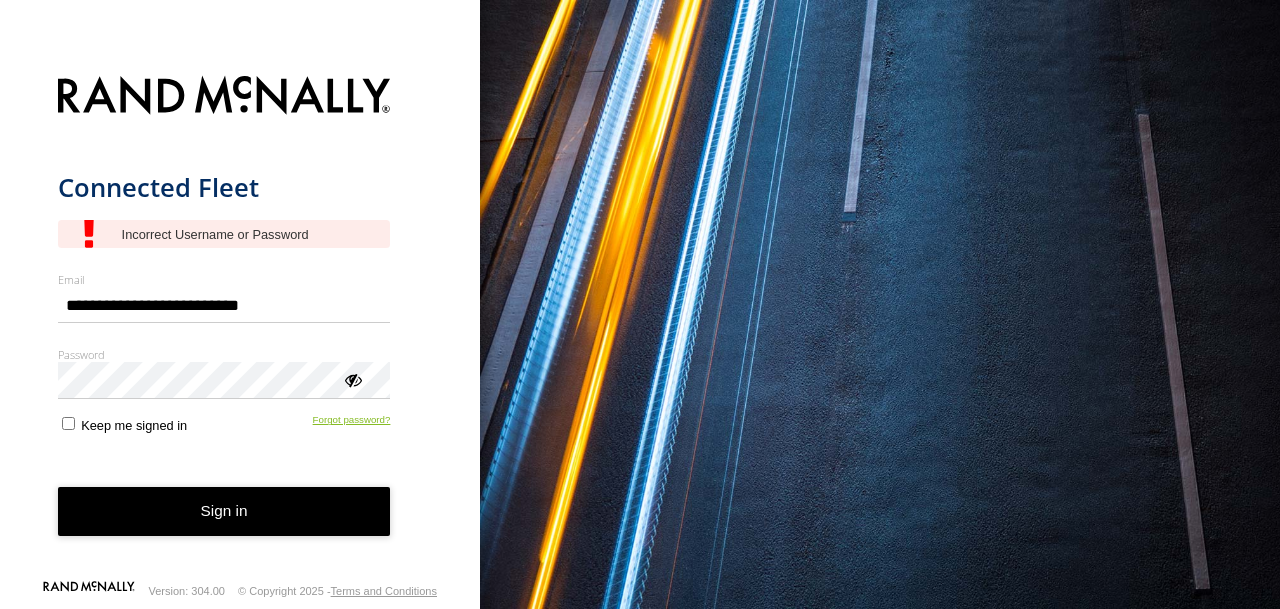 click on "**********" at bounding box center [240, 321] 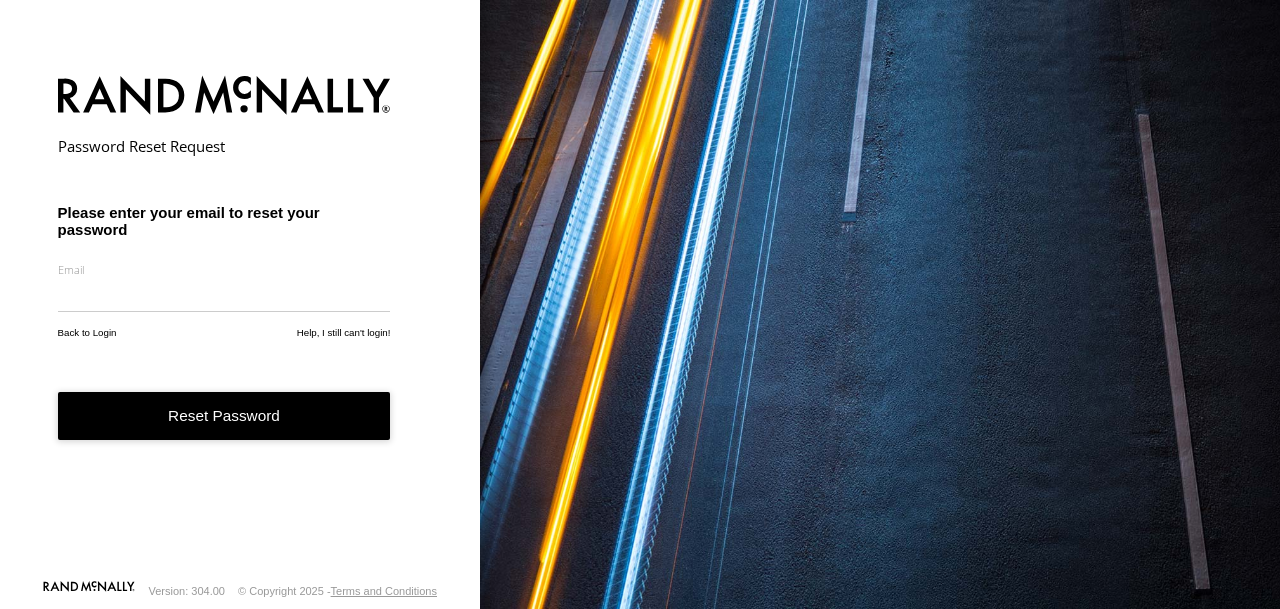 scroll, scrollTop: 0, scrollLeft: 0, axis: both 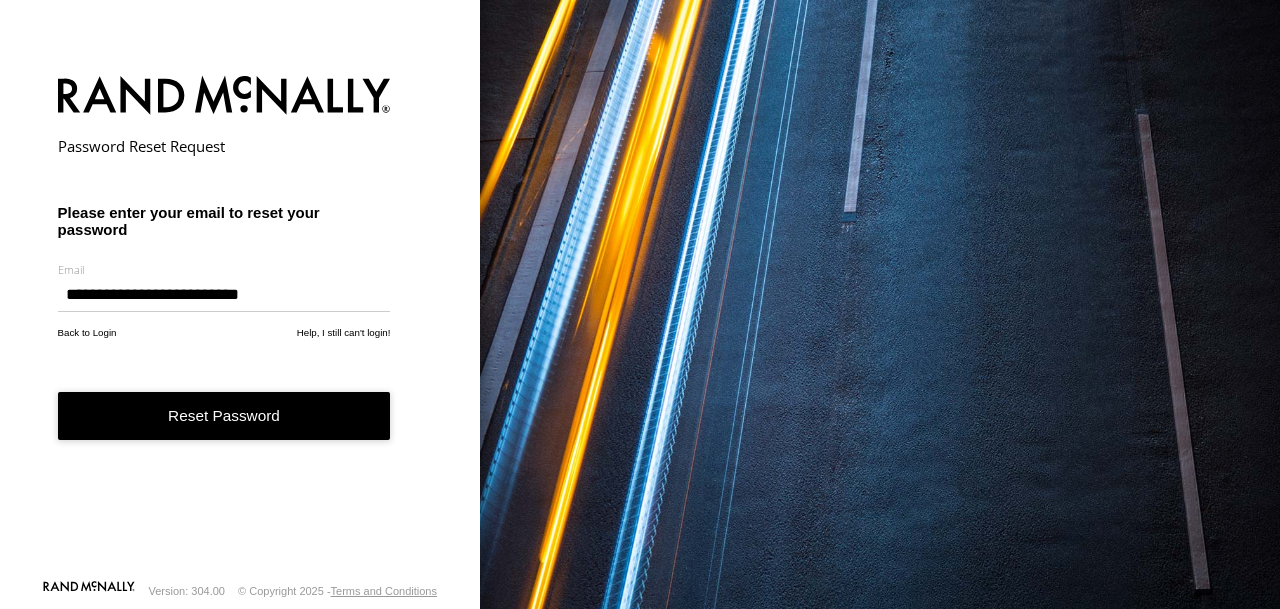 type on "**********" 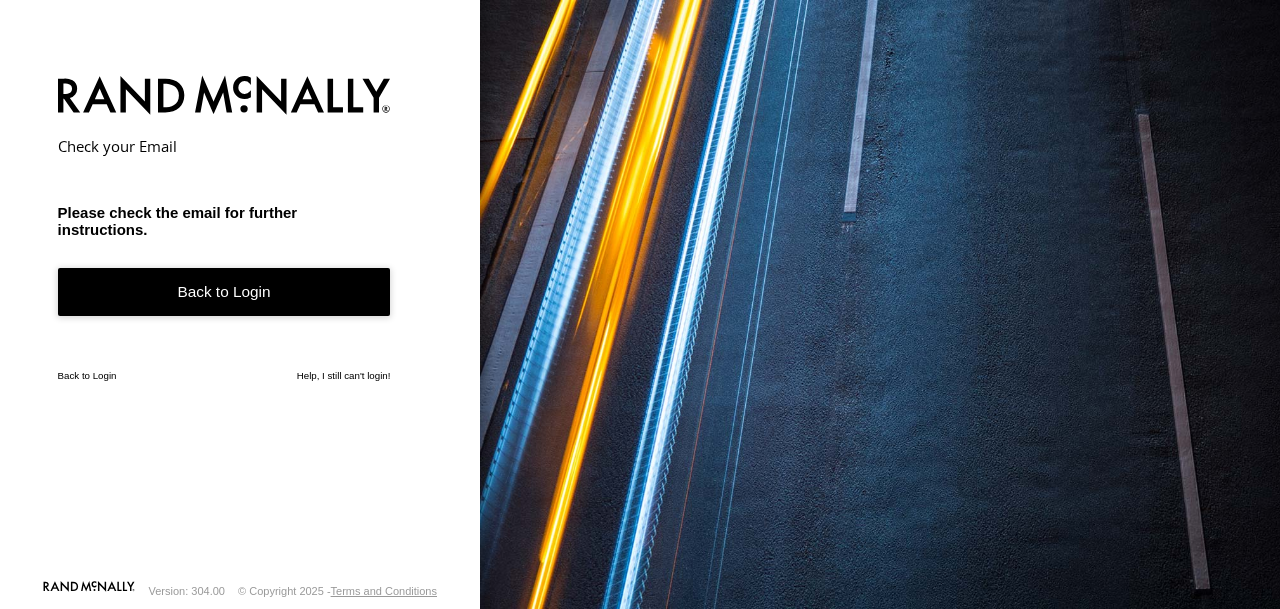 scroll, scrollTop: 0, scrollLeft: 0, axis: both 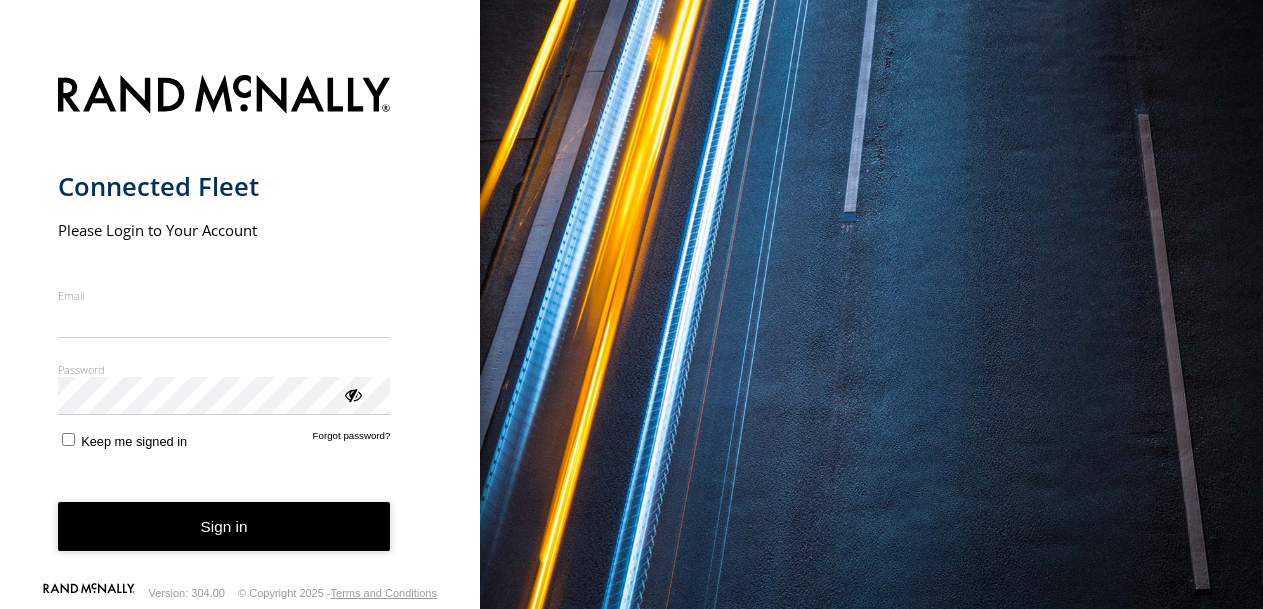 click on "Email" at bounding box center [224, 321] 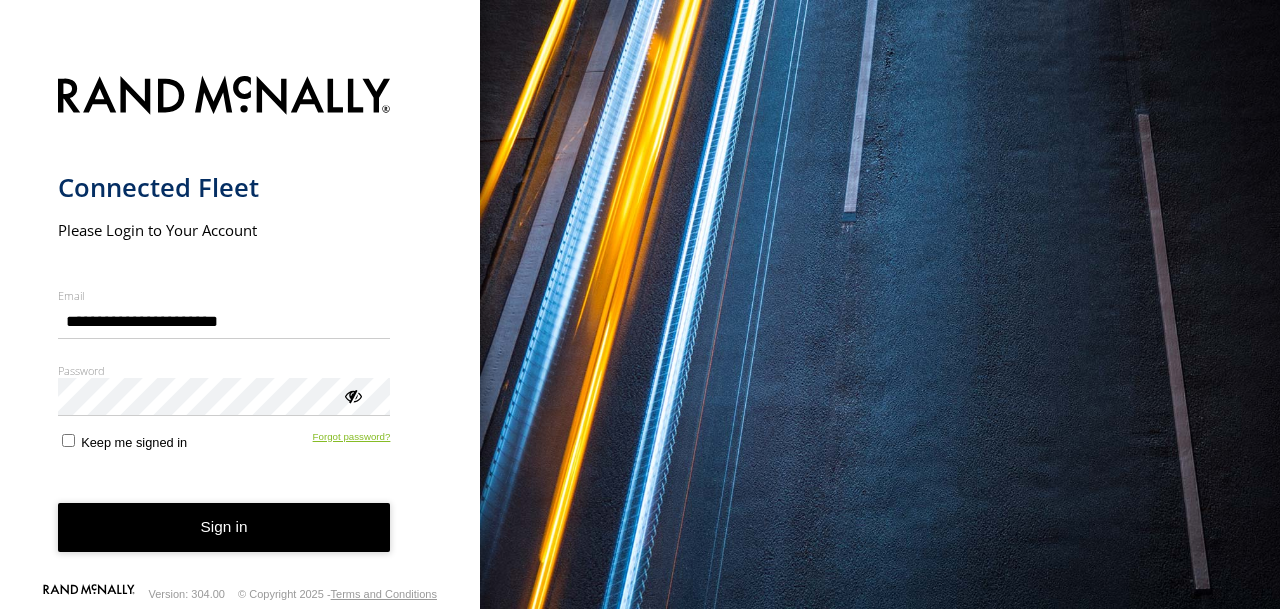 type on "**********" 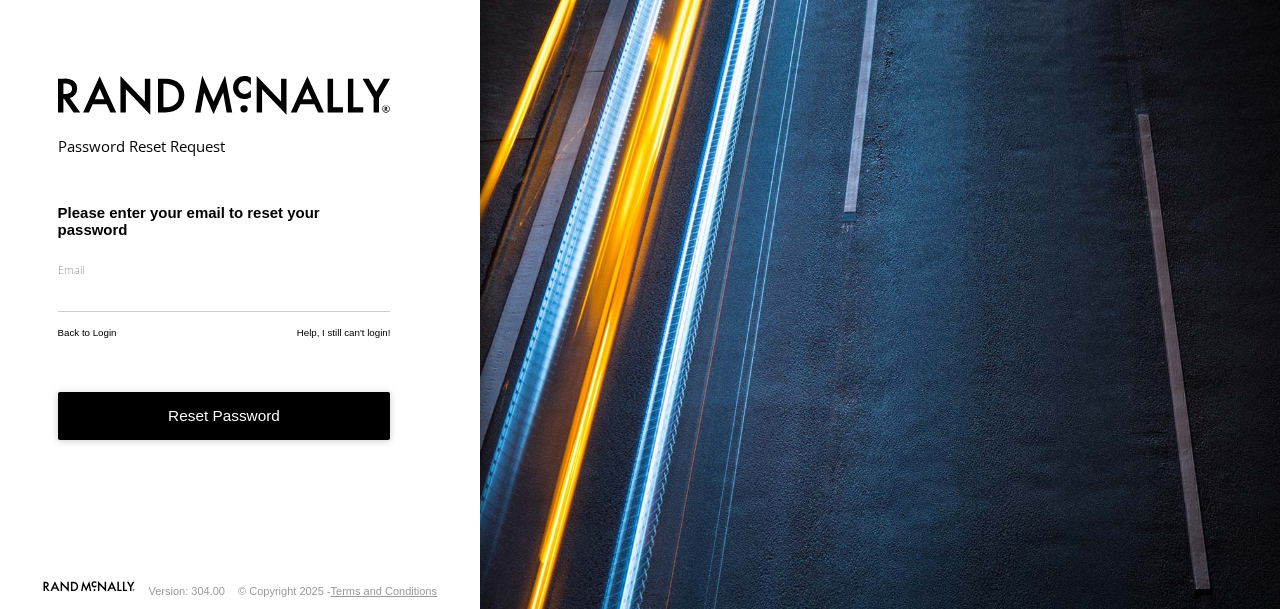 scroll, scrollTop: 0, scrollLeft: 0, axis: both 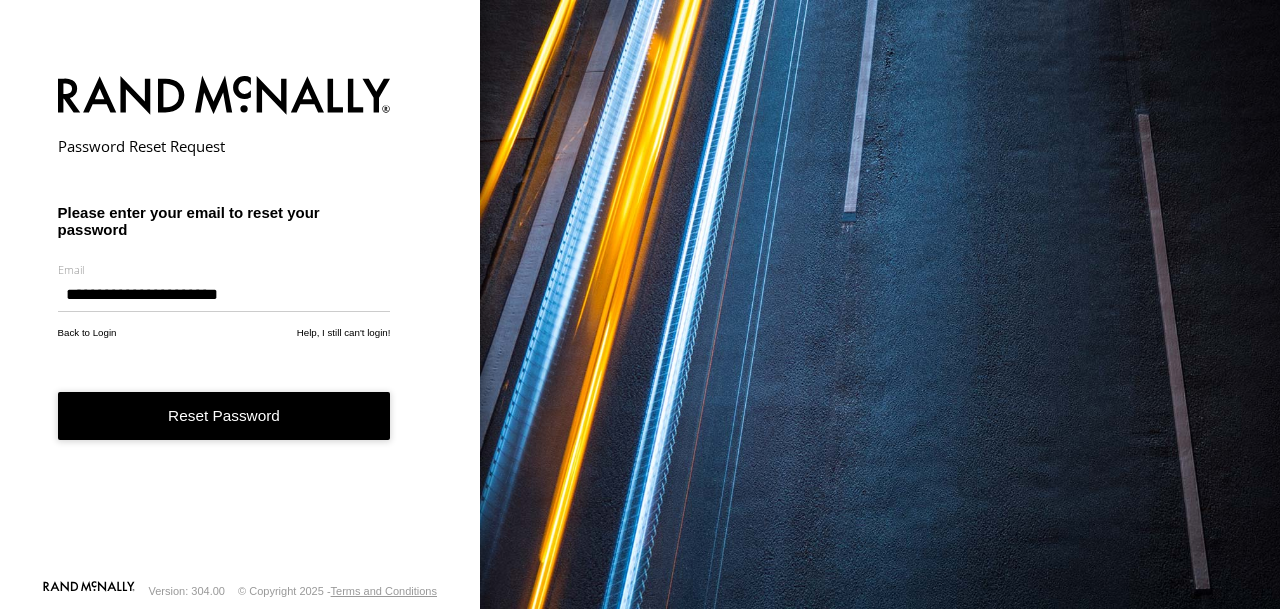 type on "**********" 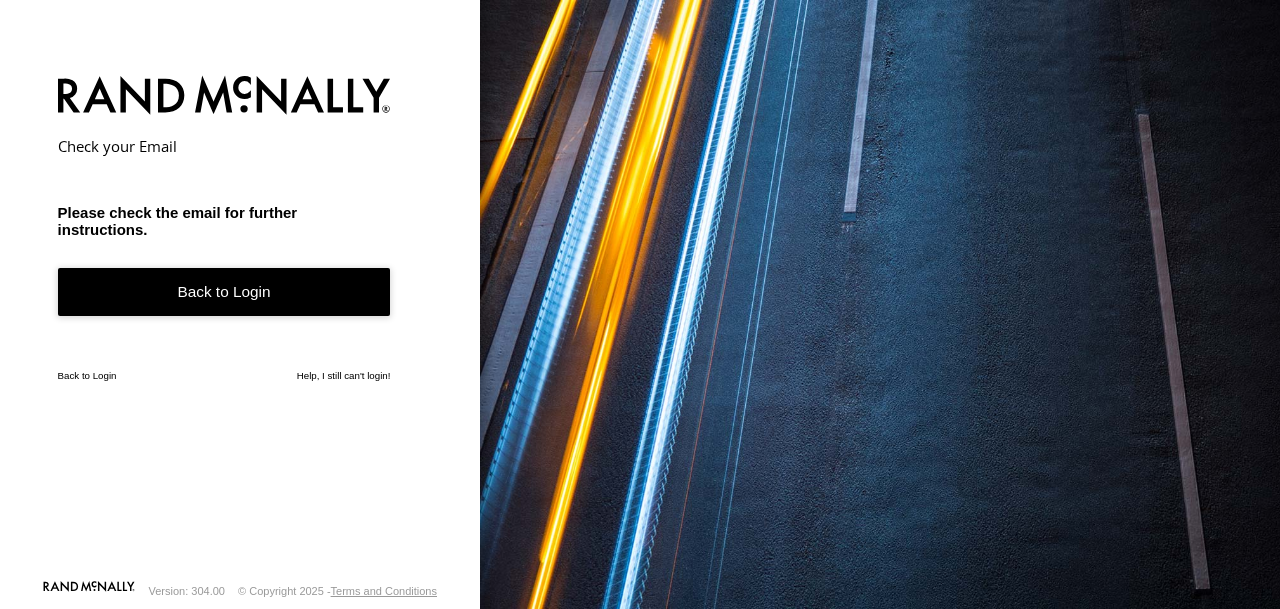 scroll, scrollTop: 0, scrollLeft: 0, axis: both 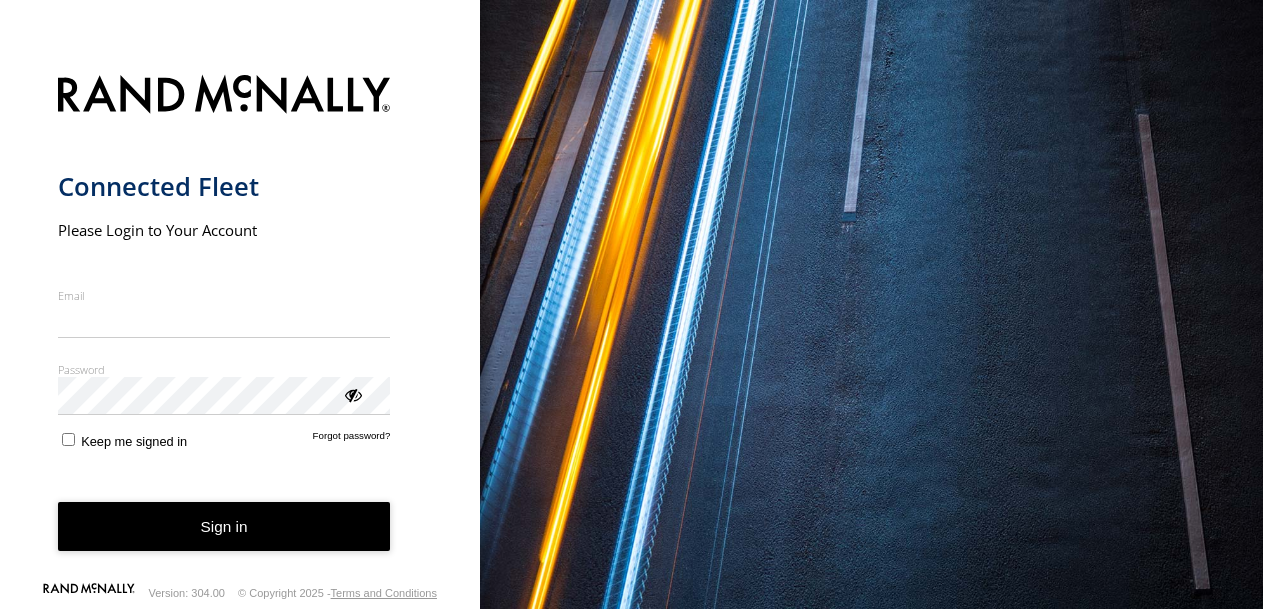 click on "Email" at bounding box center (224, 321) 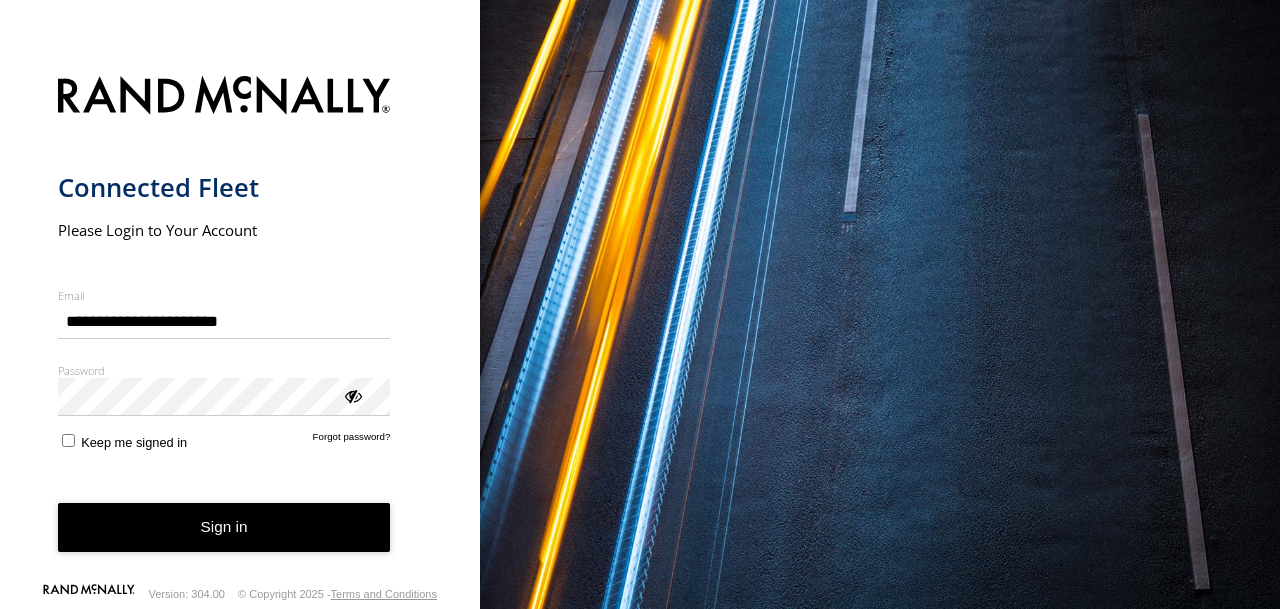 type on "**********" 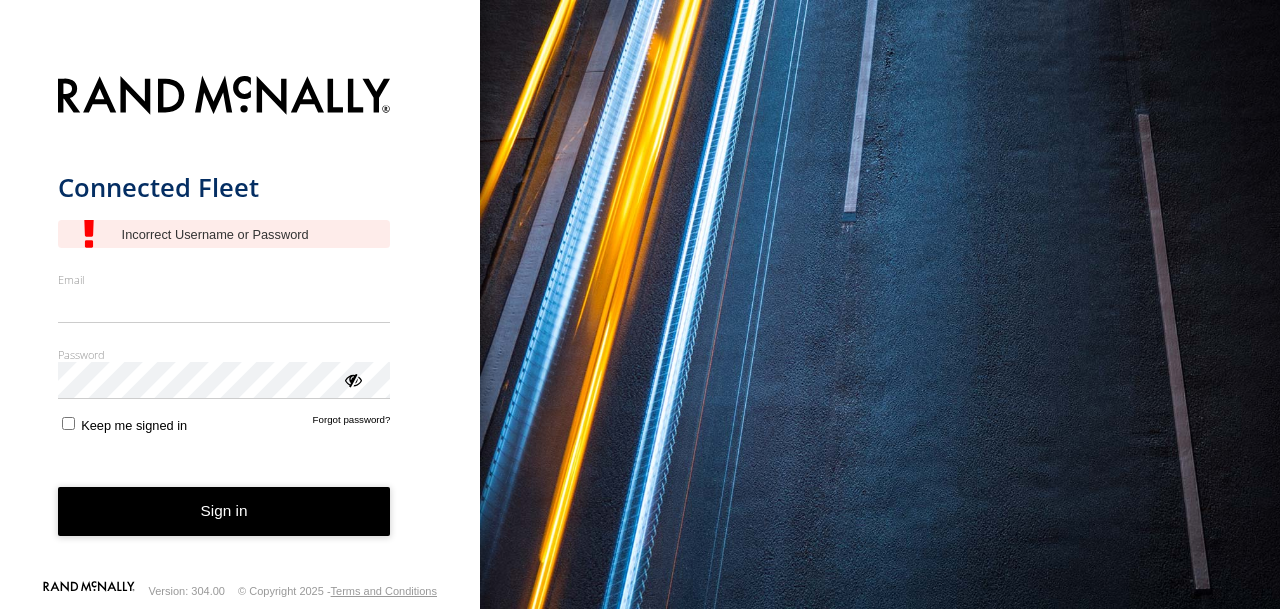 scroll, scrollTop: 0, scrollLeft: 0, axis: both 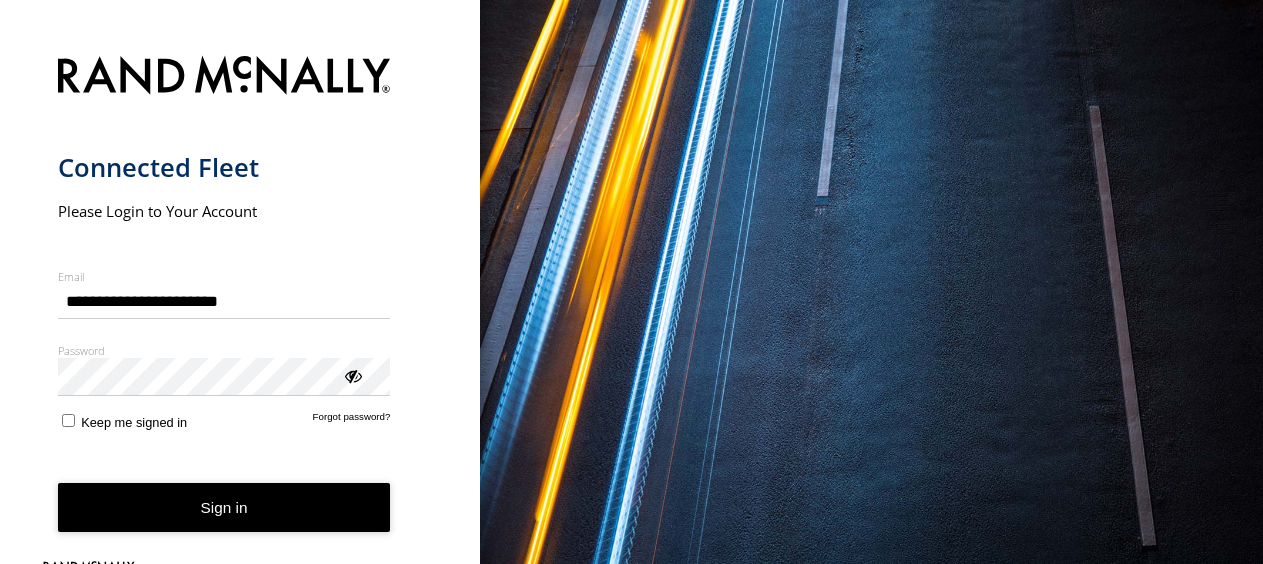 type on "**********" 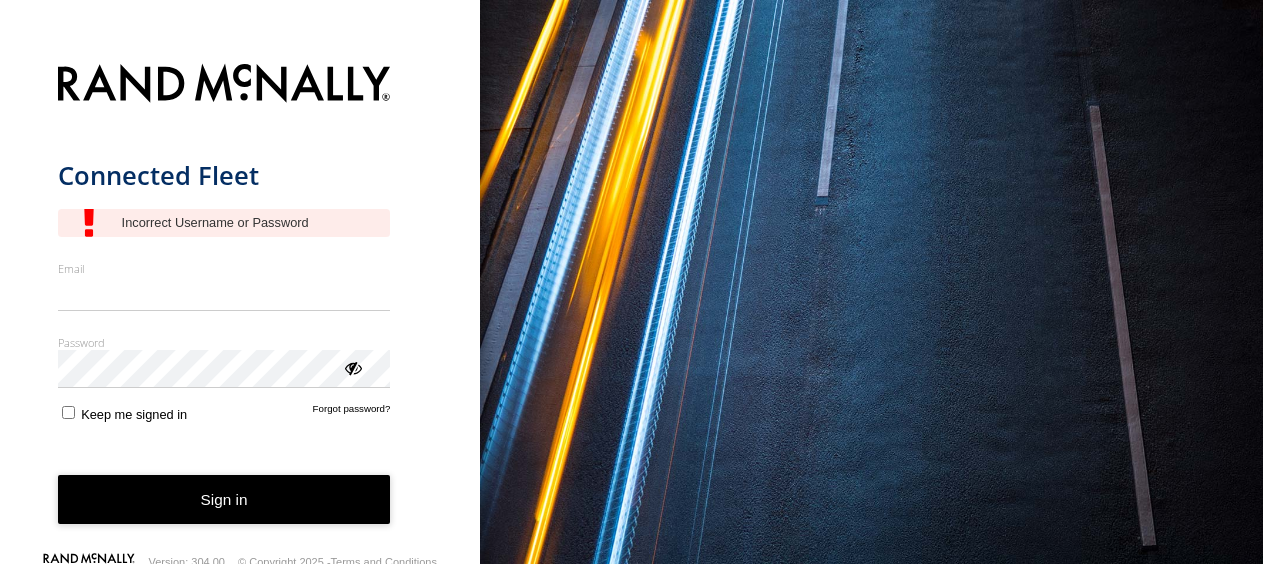 scroll, scrollTop: 0, scrollLeft: 0, axis: both 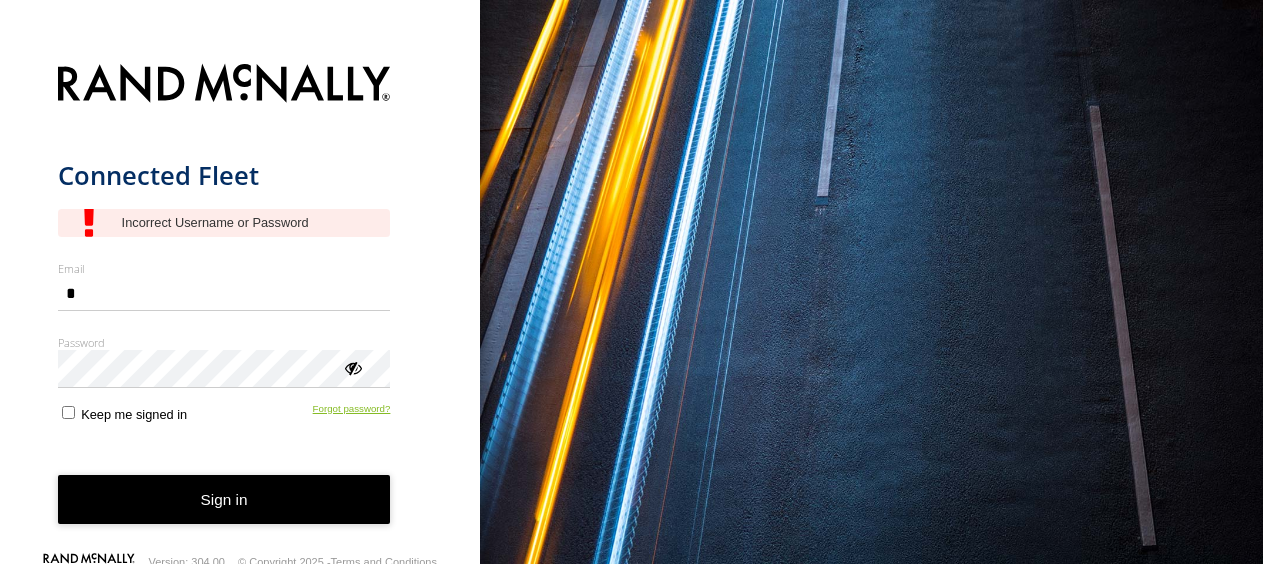 type on "*" 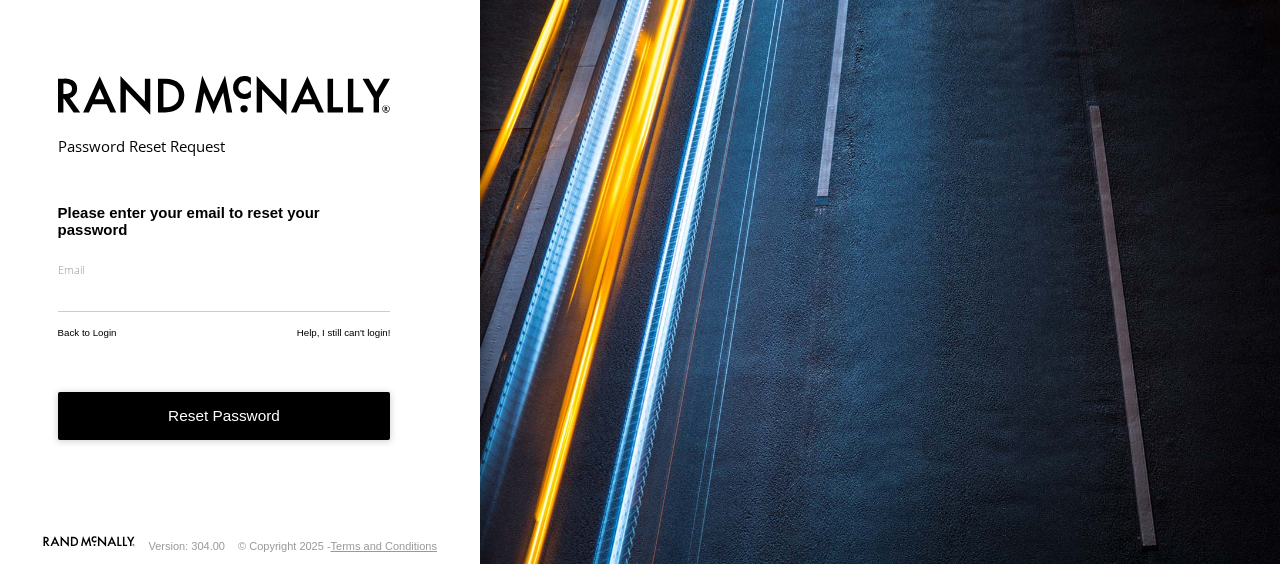 scroll, scrollTop: 0, scrollLeft: 0, axis: both 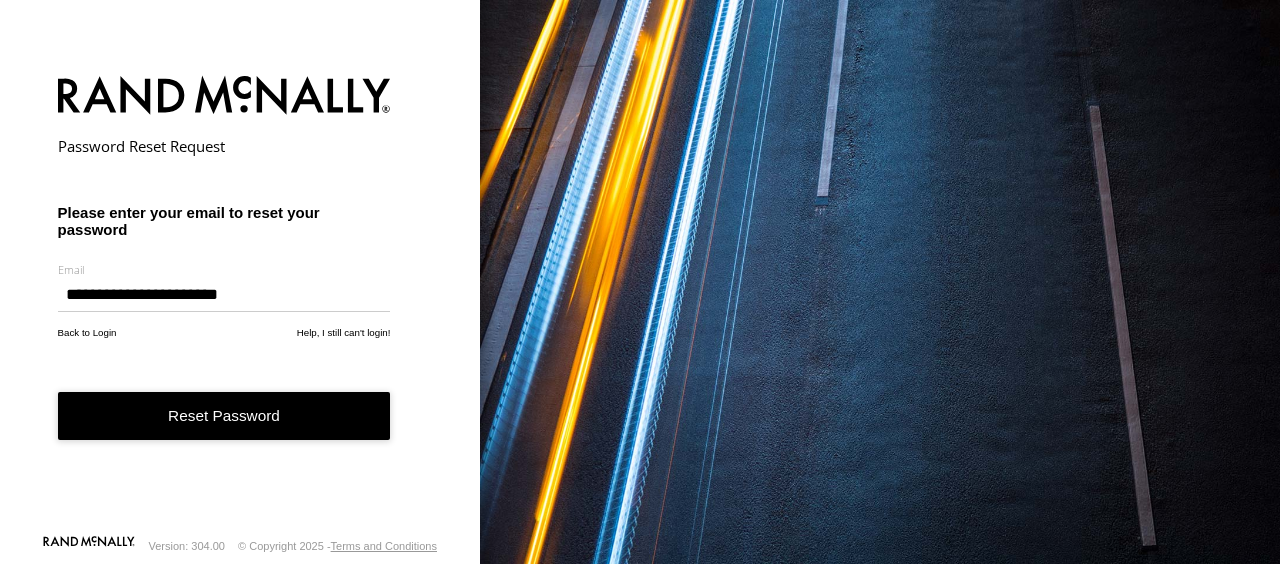 type on "**********" 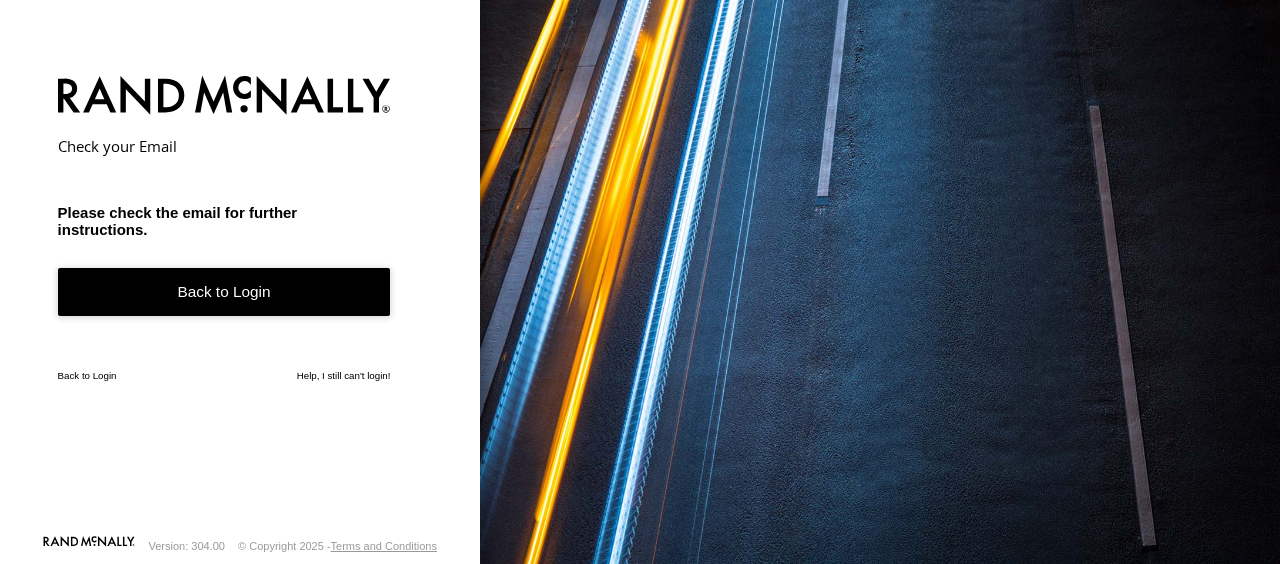 scroll, scrollTop: 0, scrollLeft: 0, axis: both 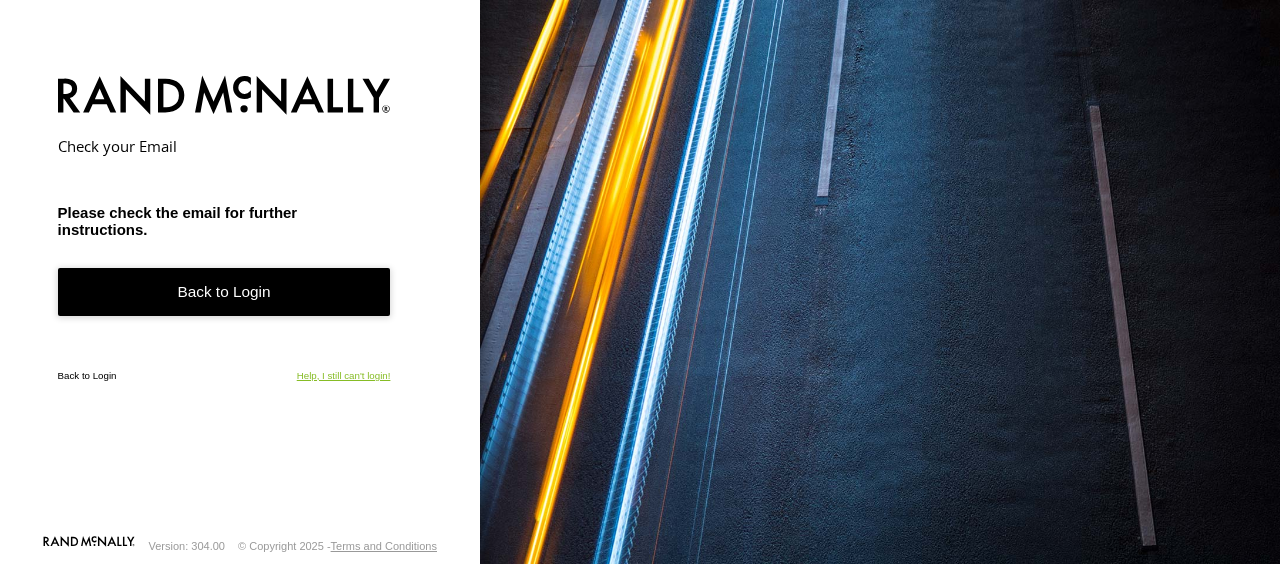 click on "Help, I still can't login!" at bounding box center (344, 375) 